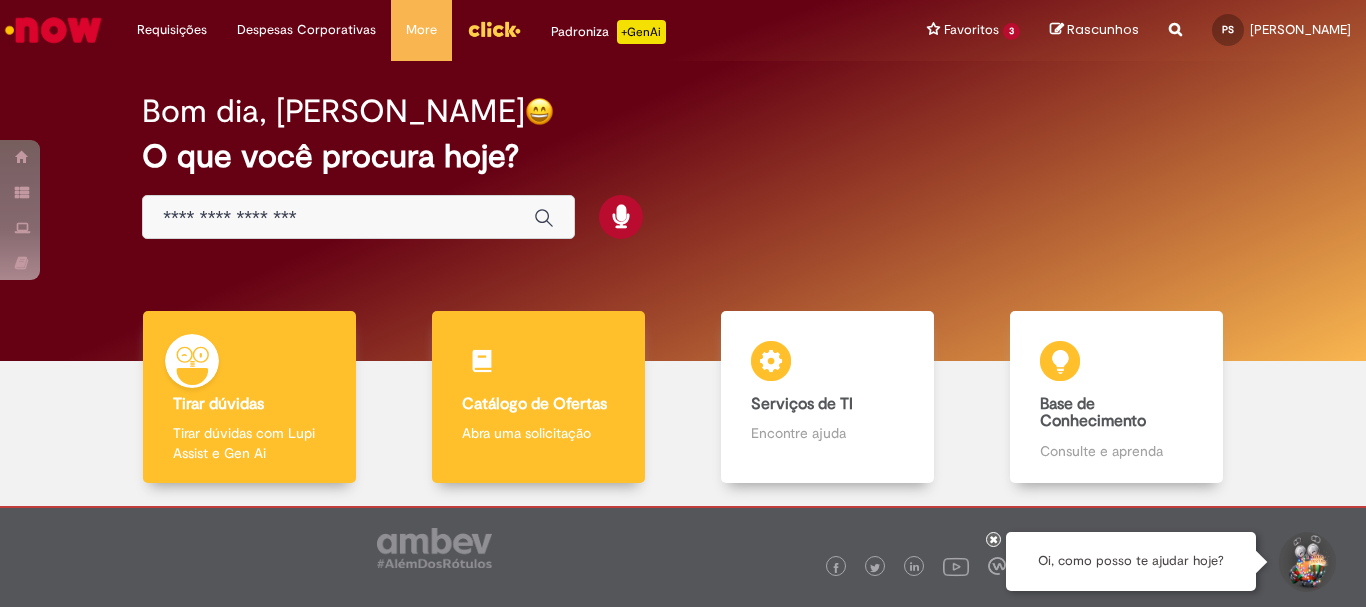 scroll, scrollTop: 0, scrollLeft: 0, axis: both 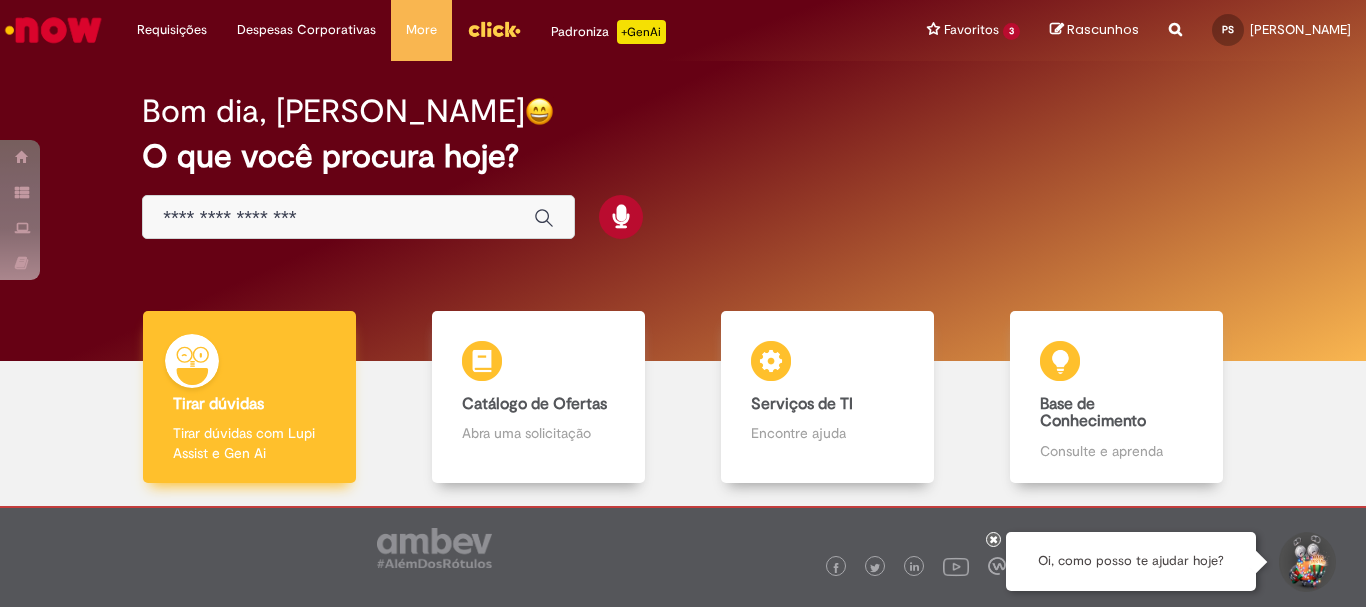 click on "Tirar dúvidas
Tirar dúvidas
Tirar dúvidas com Lupi Assist e Gen Ai" at bounding box center (249, 397) 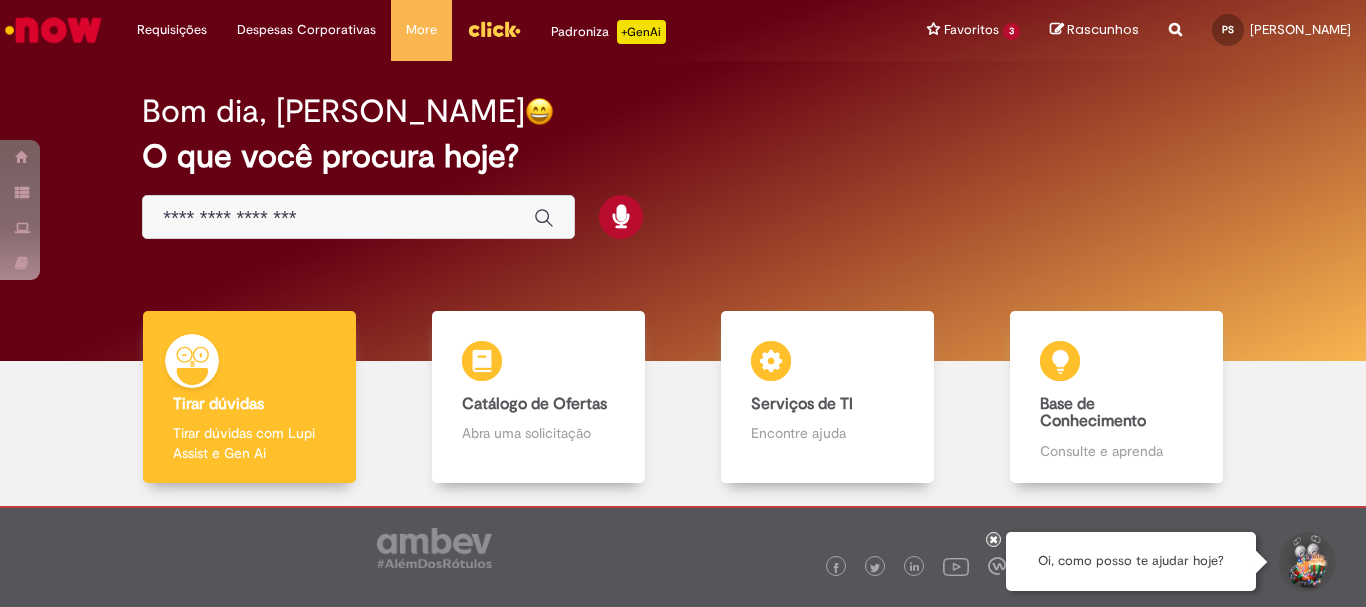 scroll, scrollTop: 0, scrollLeft: 0, axis: both 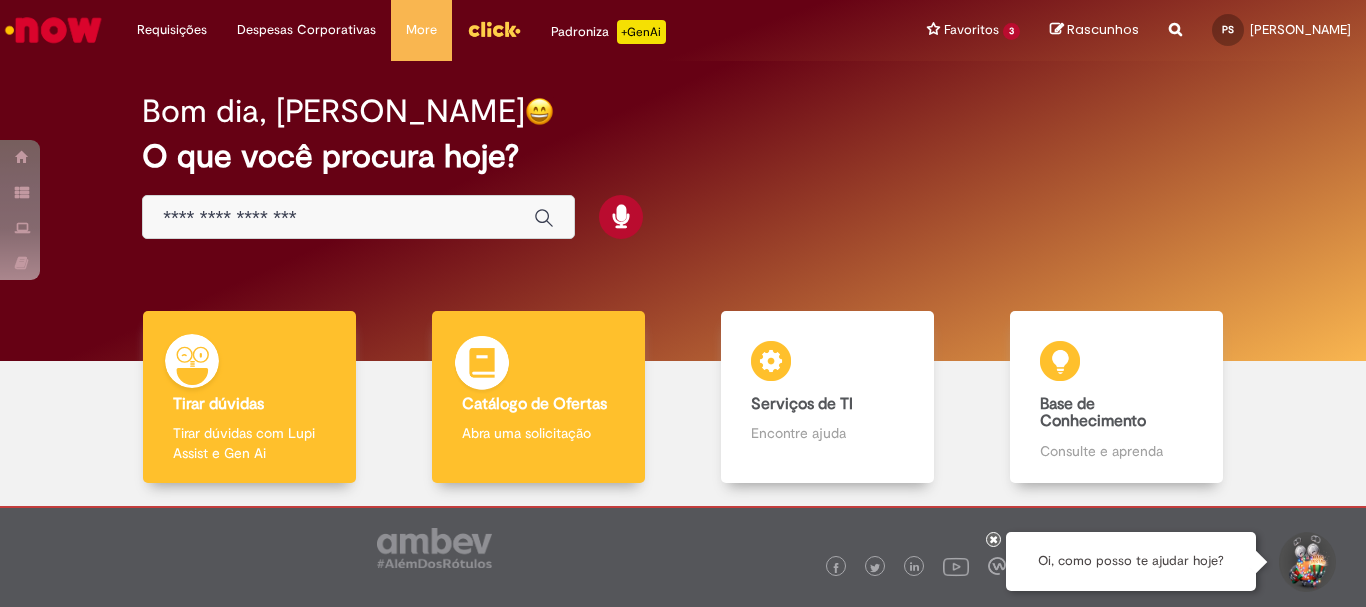 click on "Catálogo de Ofertas" at bounding box center (534, 404) 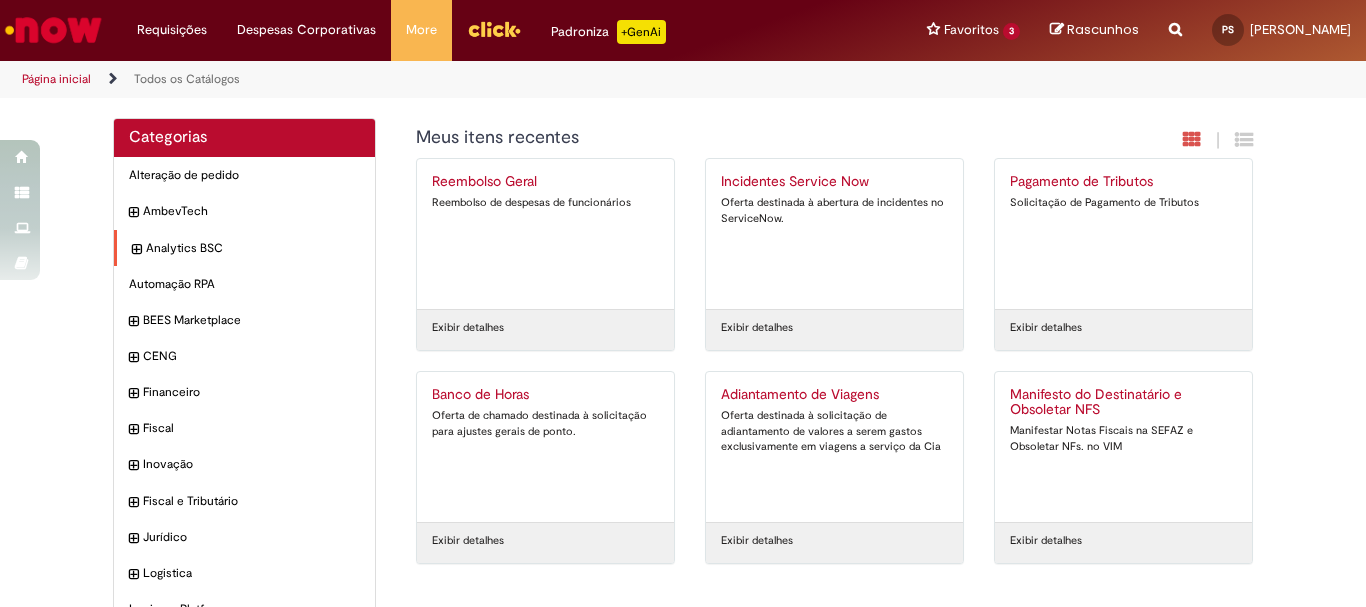 scroll, scrollTop: 100, scrollLeft: 0, axis: vertical 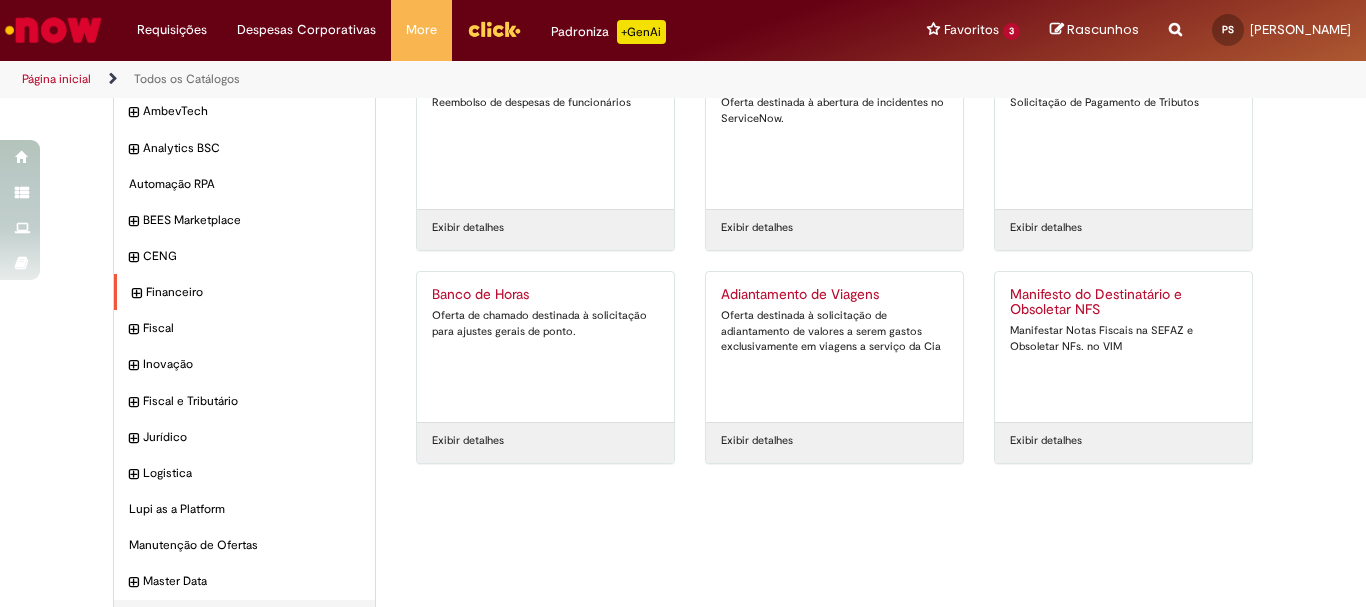 click on "Financeiro
Itens" at bounding box center (244, 292) 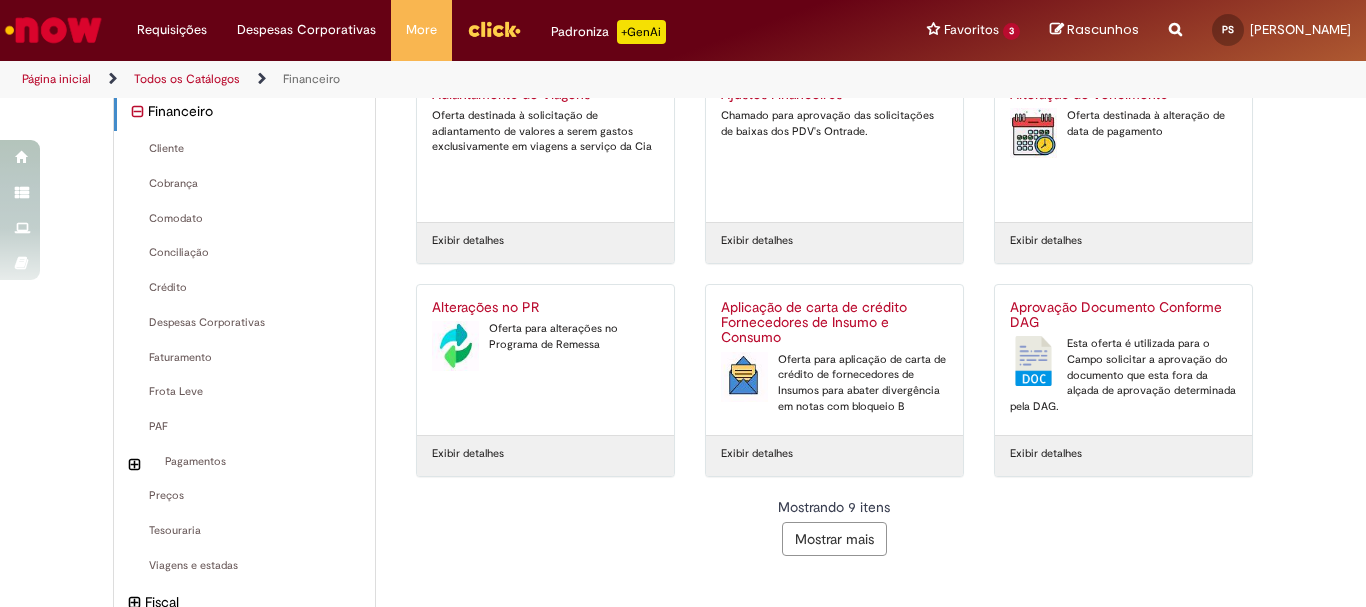 scroll, scrollTop: 400, scrollLeft: 0, axis: vertical 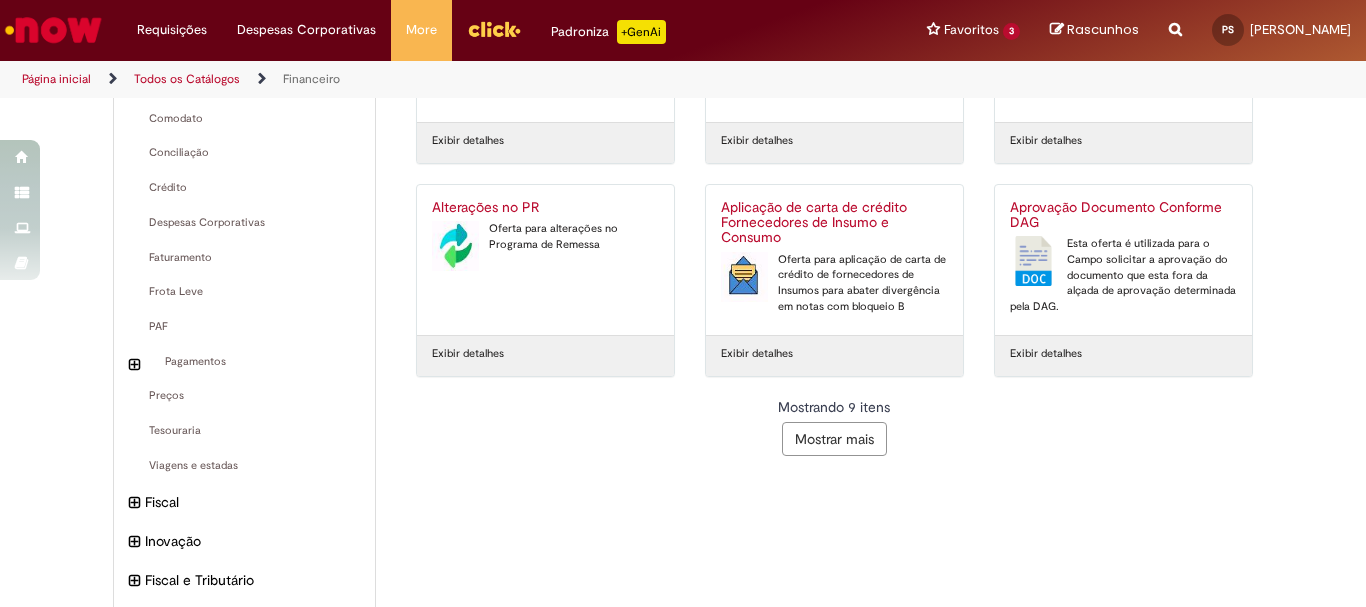 click on "Mostrar mais" at bounding box center [834, 439] 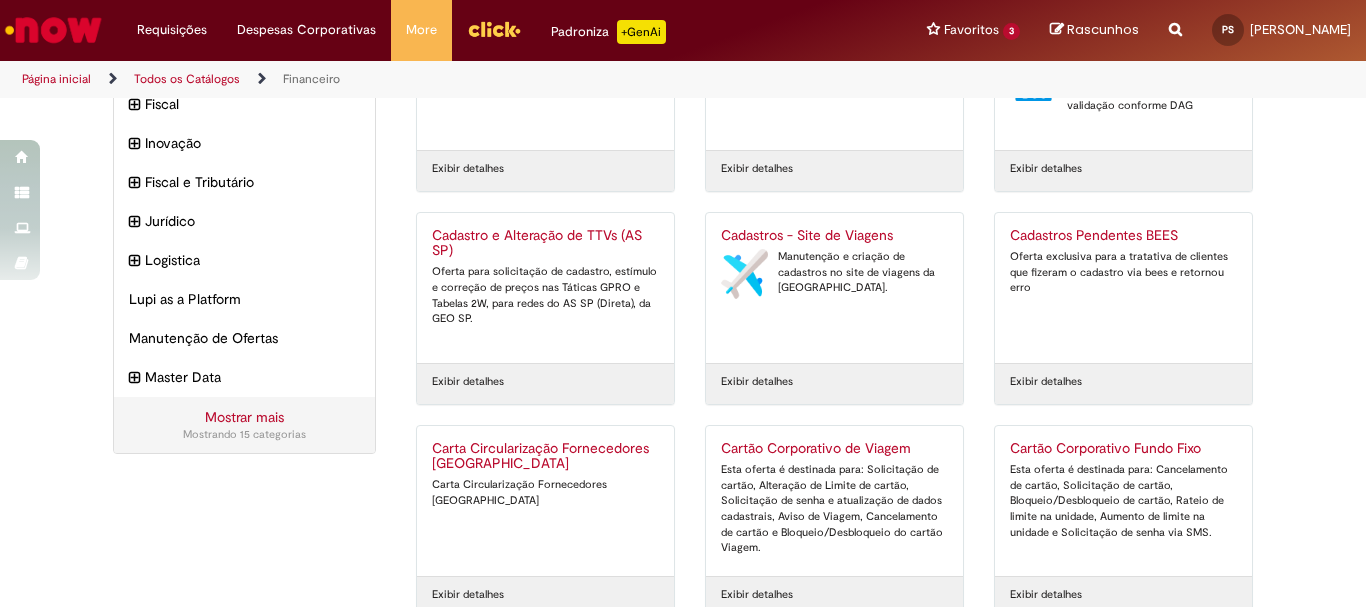 scroll, scrollTop: 698, scrollLeft: 0, axis: vertical 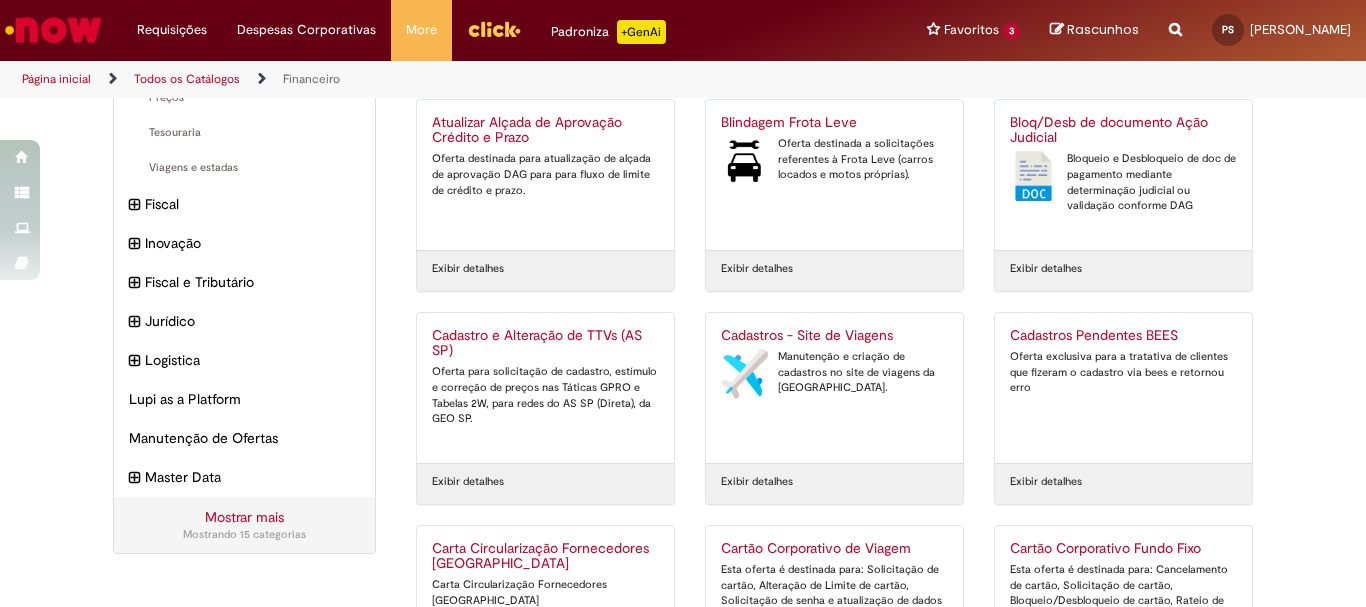 click on "Mostrar mais" at bounding box center (244, 517) 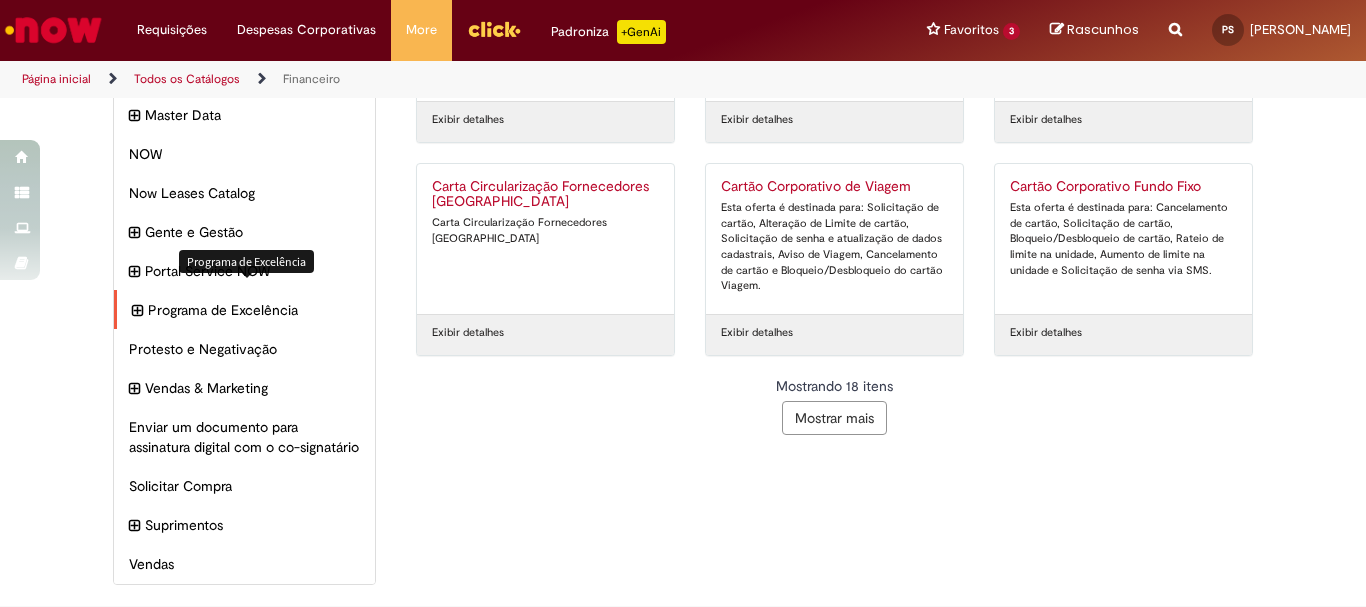 scroll, scrollTop: 979, scrollLeft: 0, axis: vertical 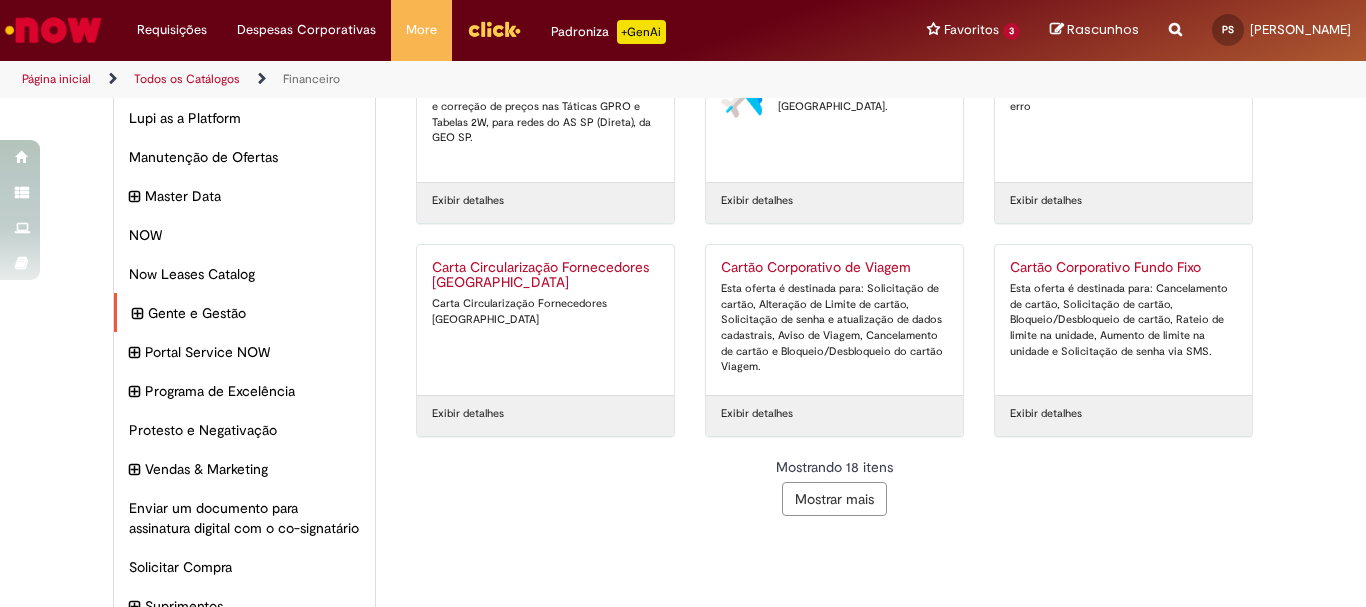 click on "Gente e Gestão
Itens" at bounding box center [244, 313] 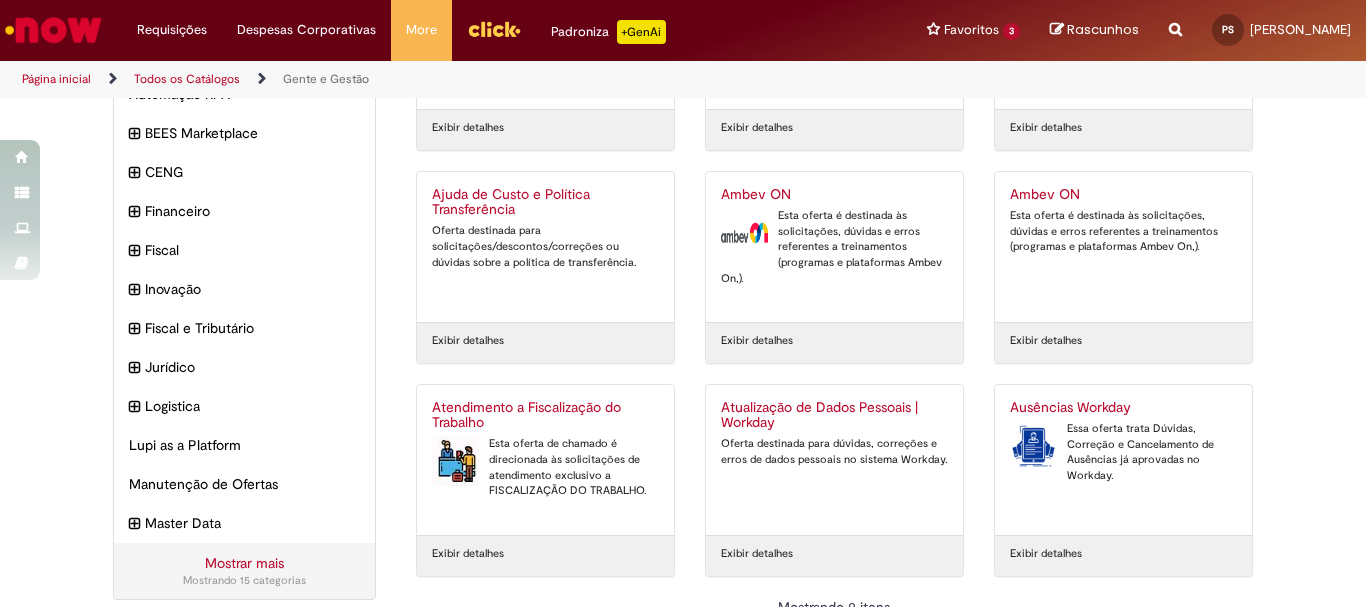 scroll, scrollTop: 270, scrollLeft: 0, axis: vertical 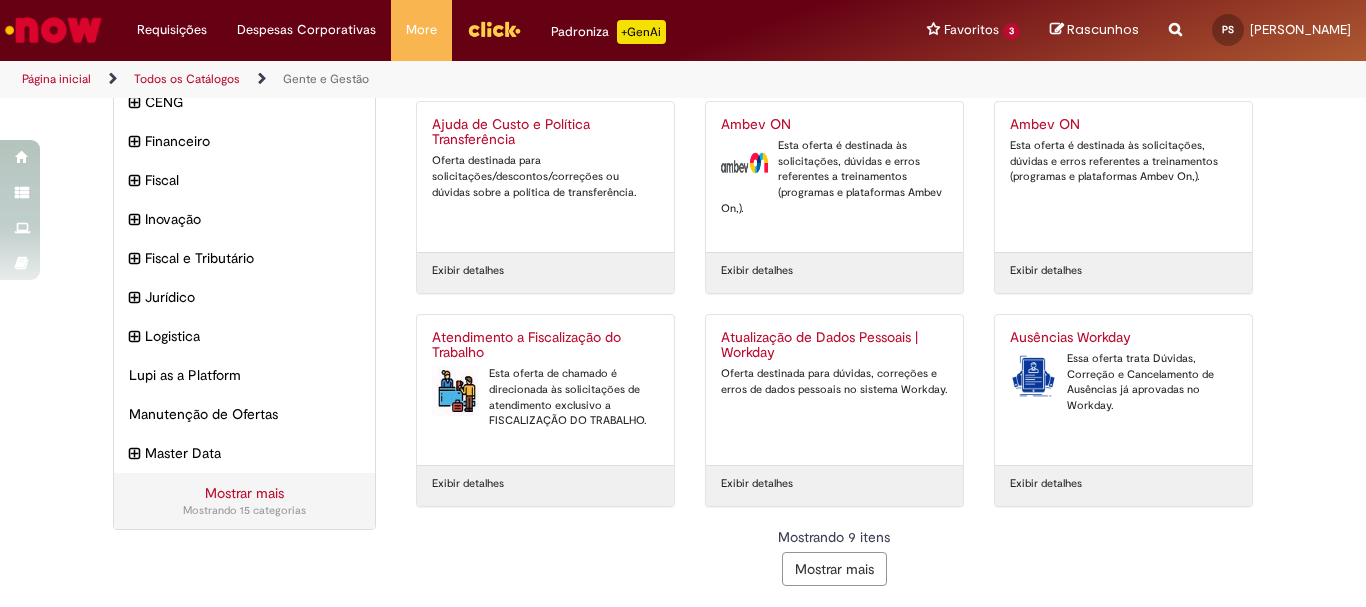 click on "Mostrar mais" at bounding box center [834, 569] 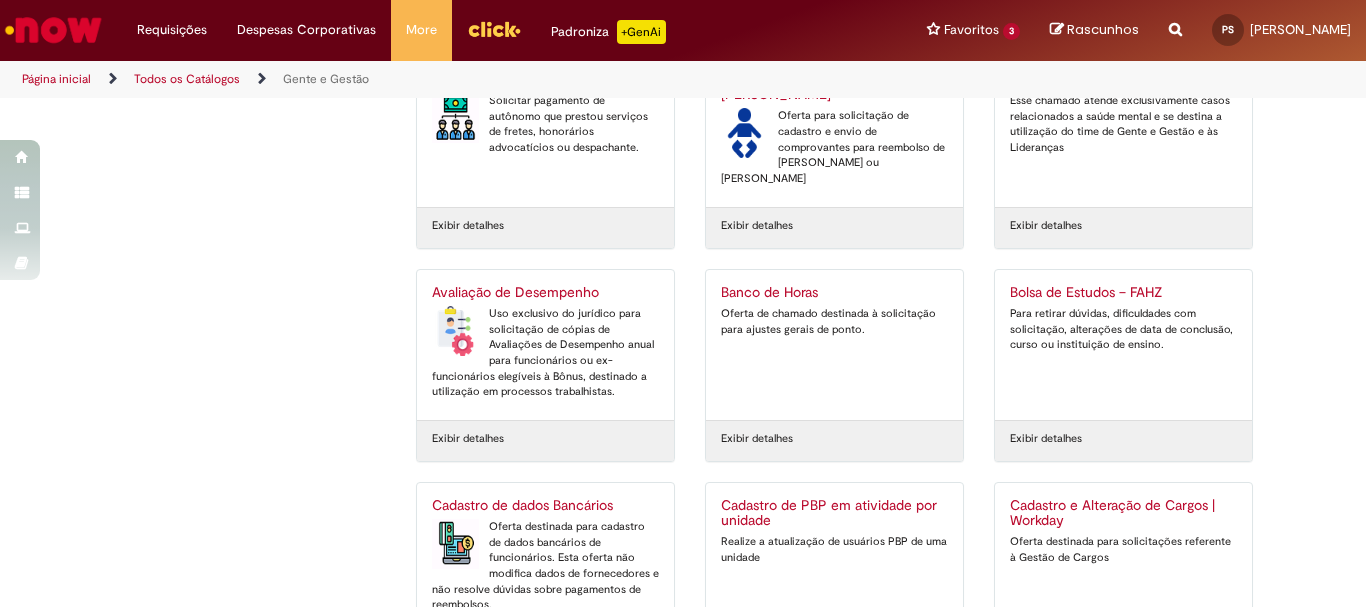 scroll, scrollTop: 841, scrollLeft: 0, axis: vertical 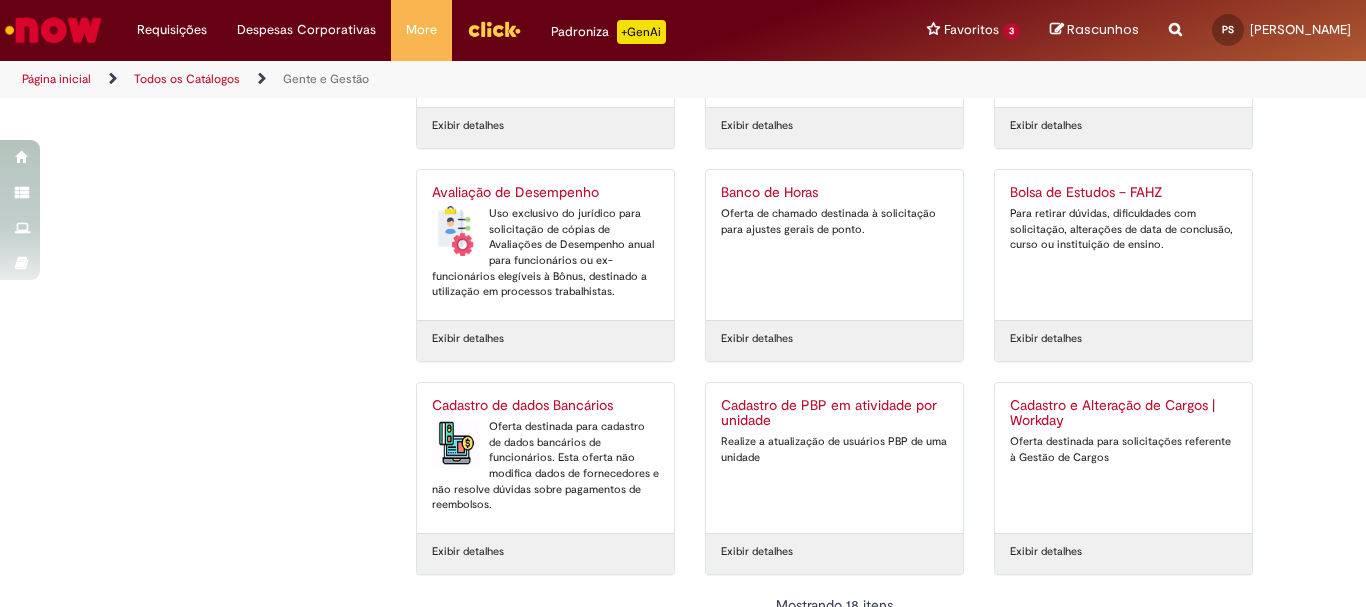 click on "Bolsa de Estudos – FAHZ
Para retirar dúvidas, dificuldades com solicitação, alterações de data de conclusão, curso ou instituição de ensino." at bounding box center (1123, 245) 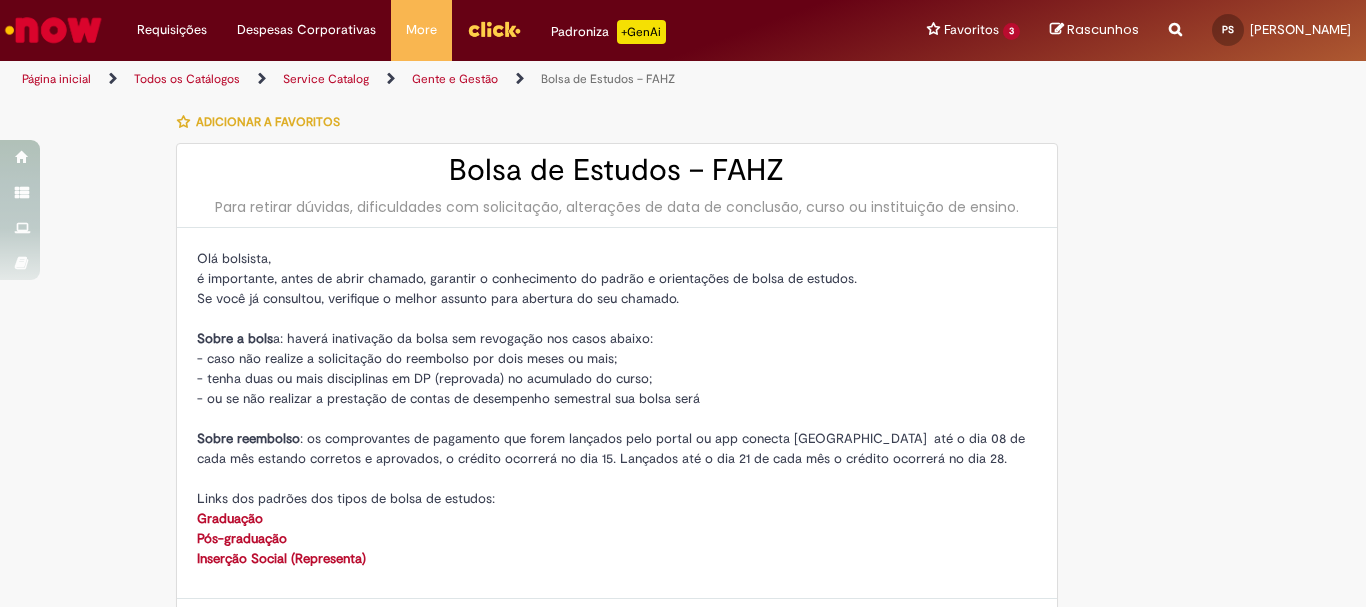 type on "********" 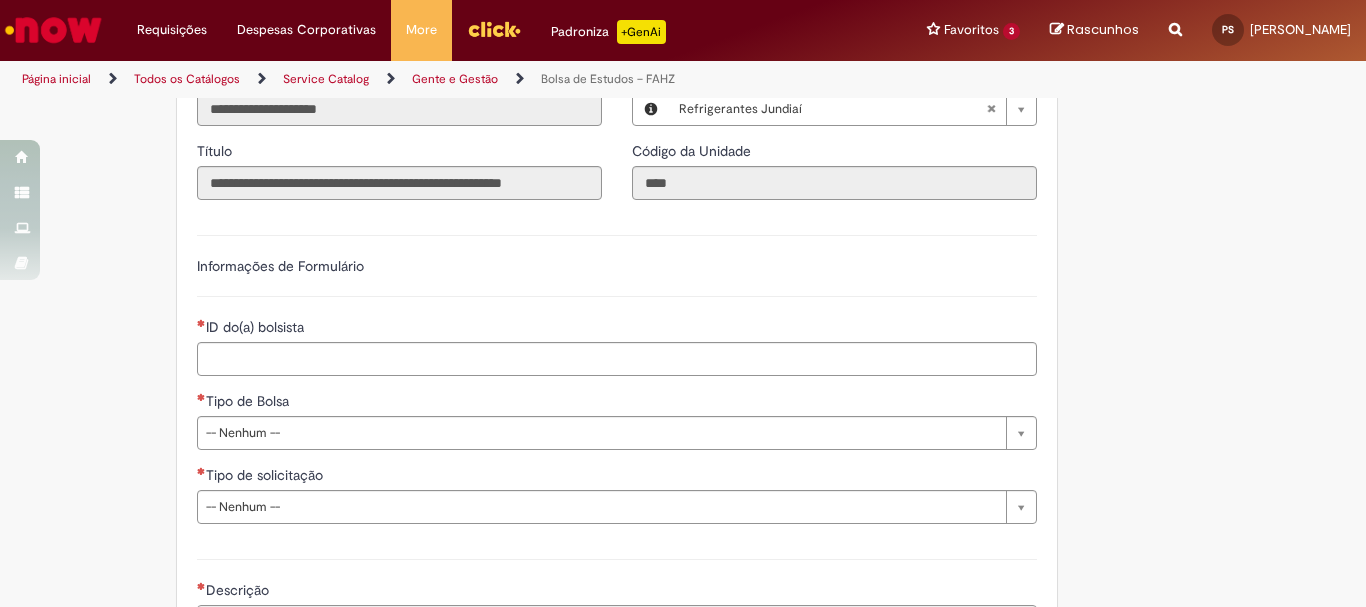 scroll, scrollTop: 800, scrollLeft: 0, axis: vertical 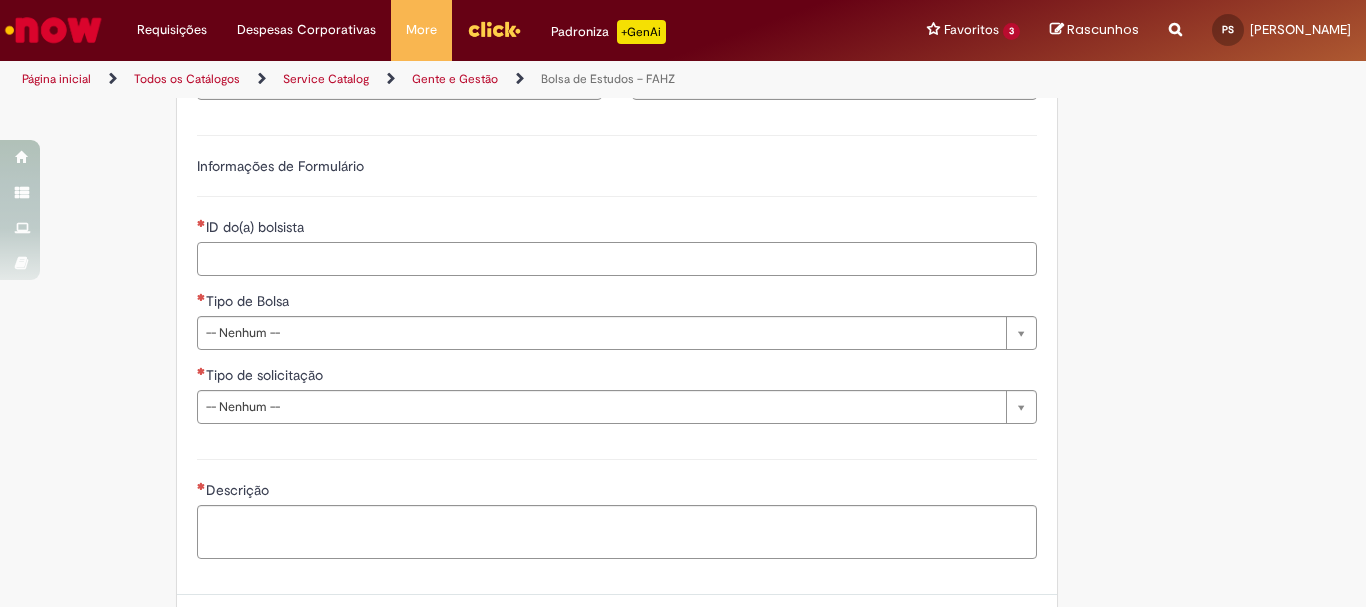 click on "ID do(a) bolsista" at bounding box center (617, 259) 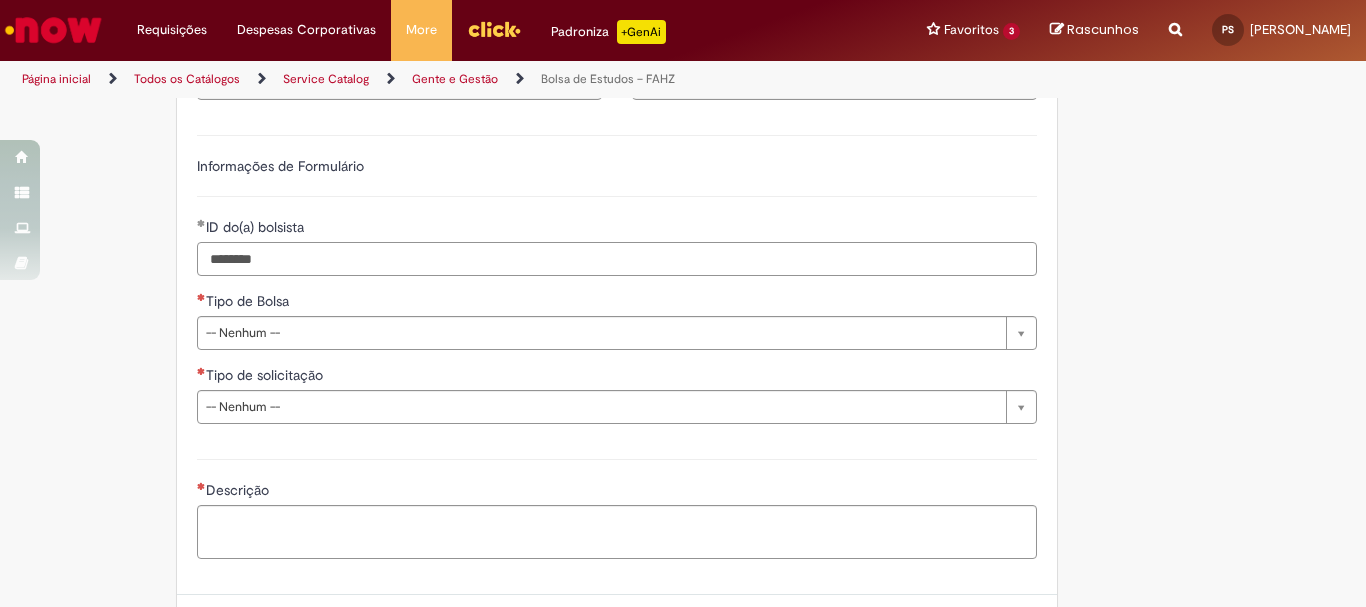 type on "********" 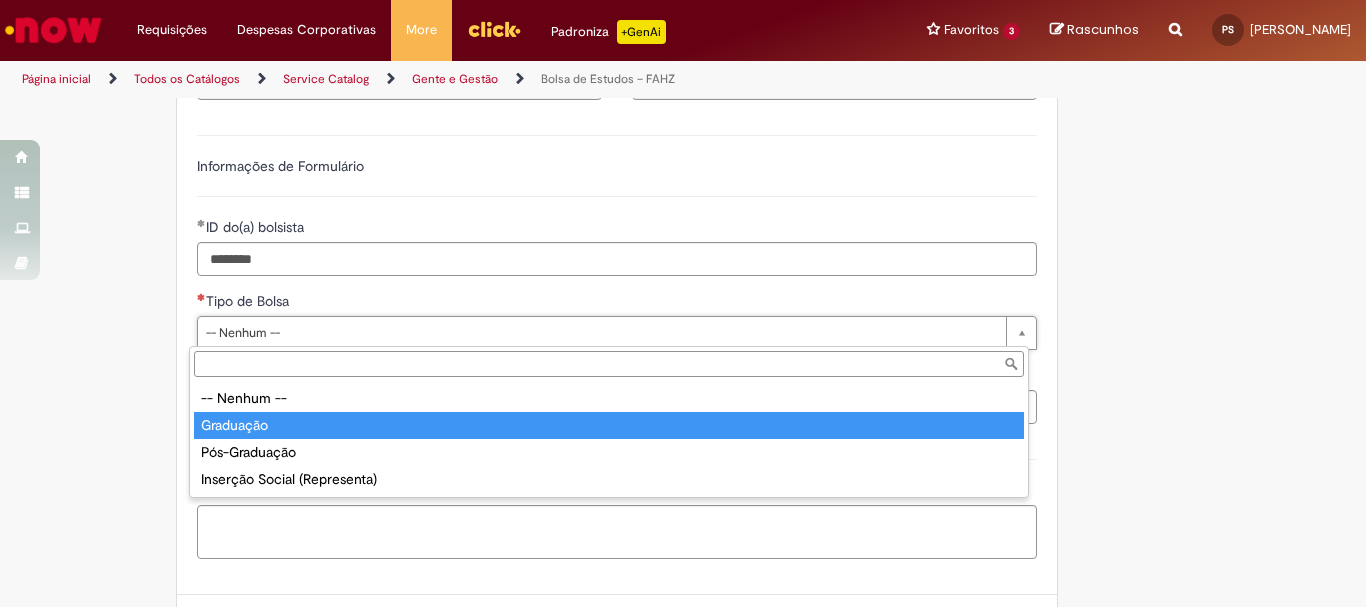 type on "*********" 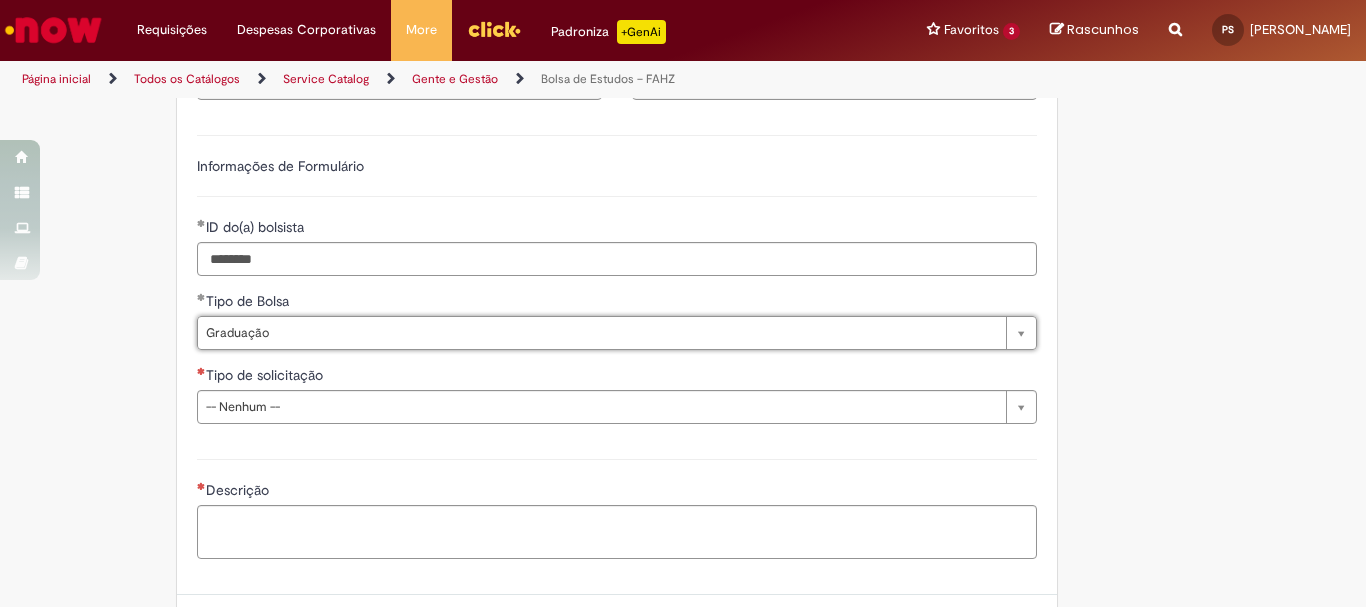 scroll, scrollTop: 900, scrollLeft: 0, axis: vertical 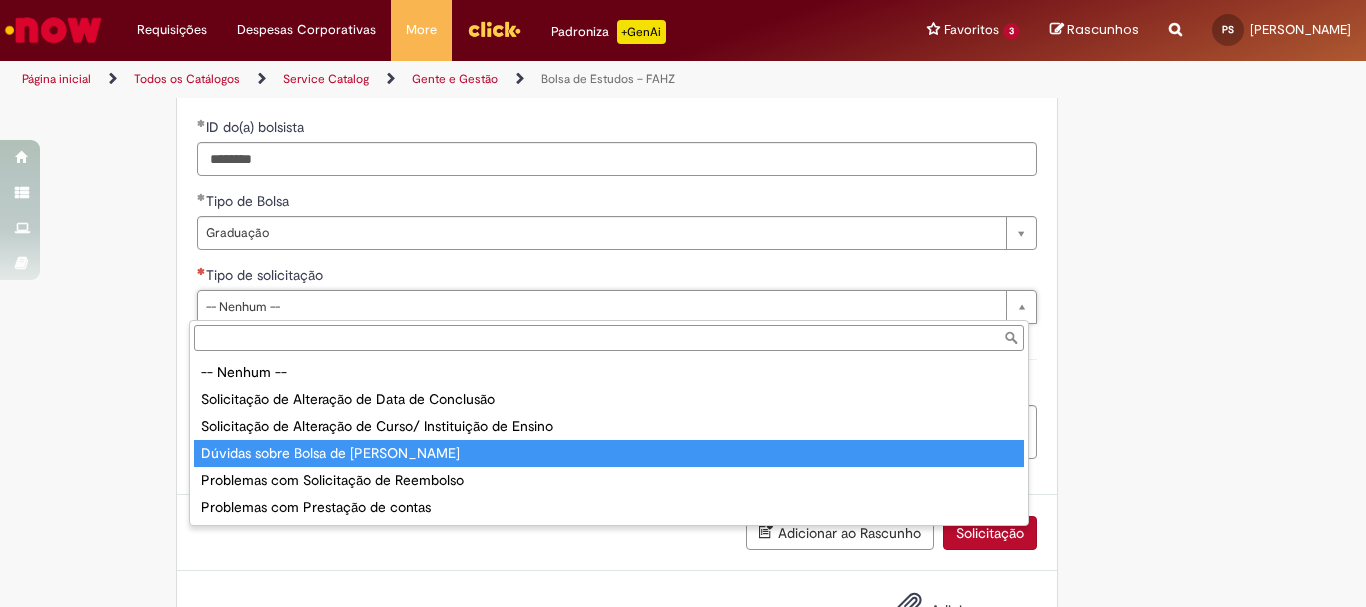 type on "**********" 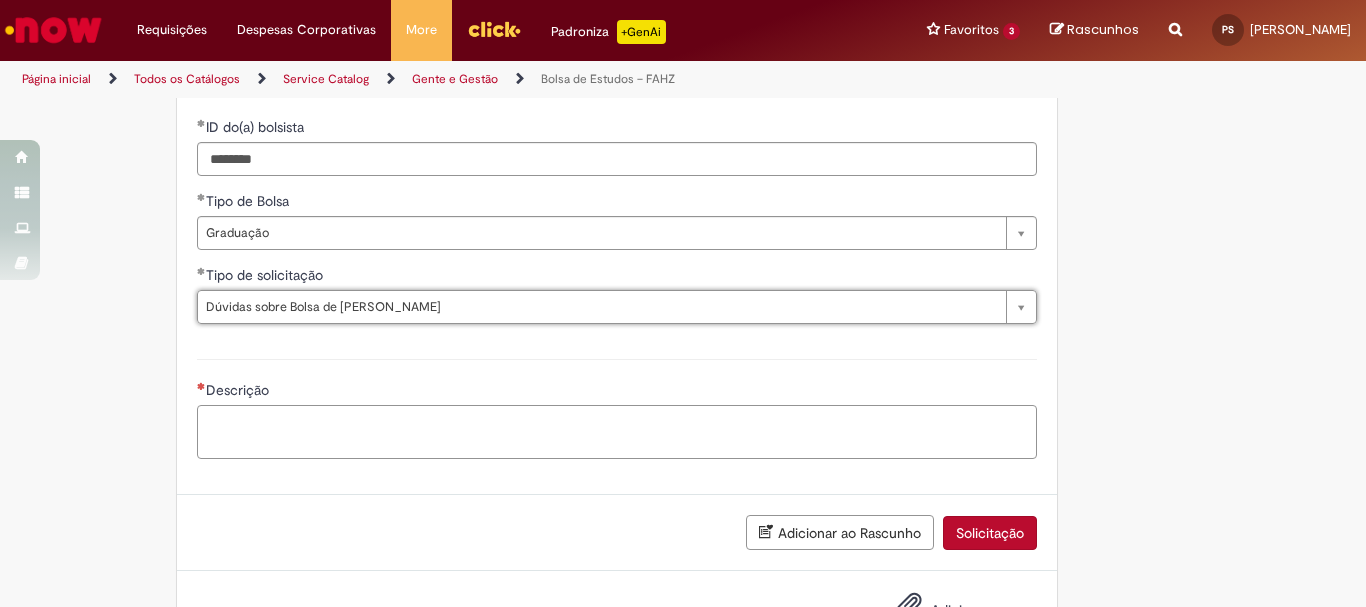 click on "Descrição" at bounding box center (617, 432) 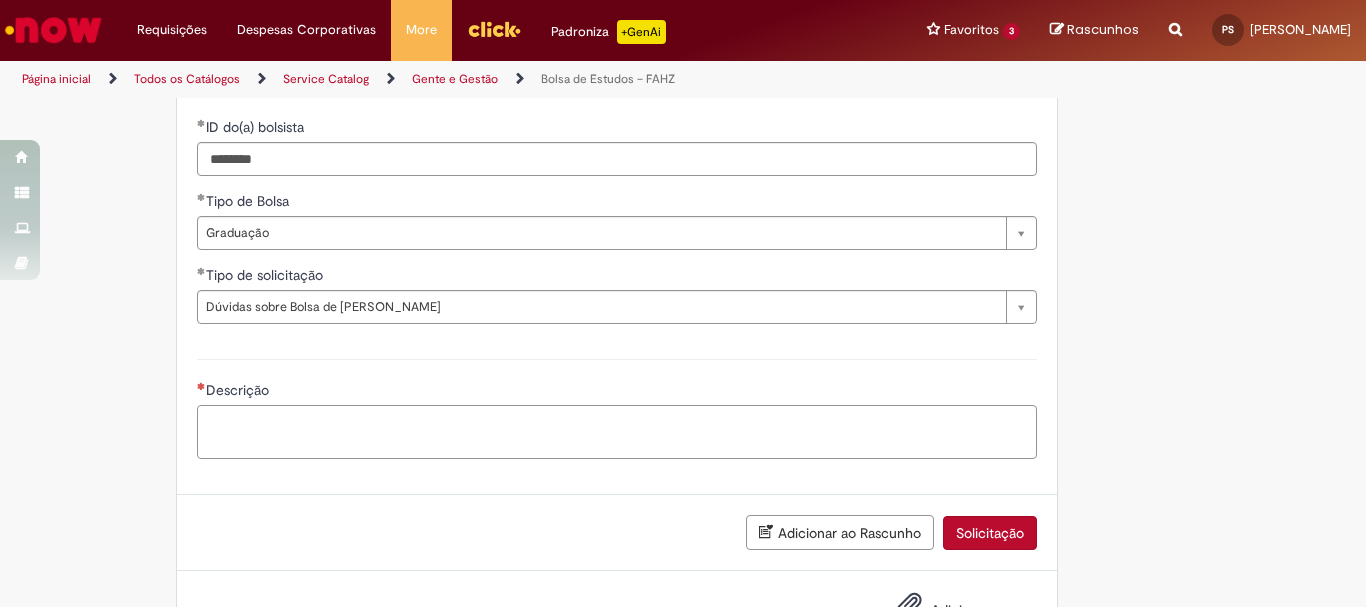 scroll, scrollTop: 973, scrollLeft: 0, axis: vertical 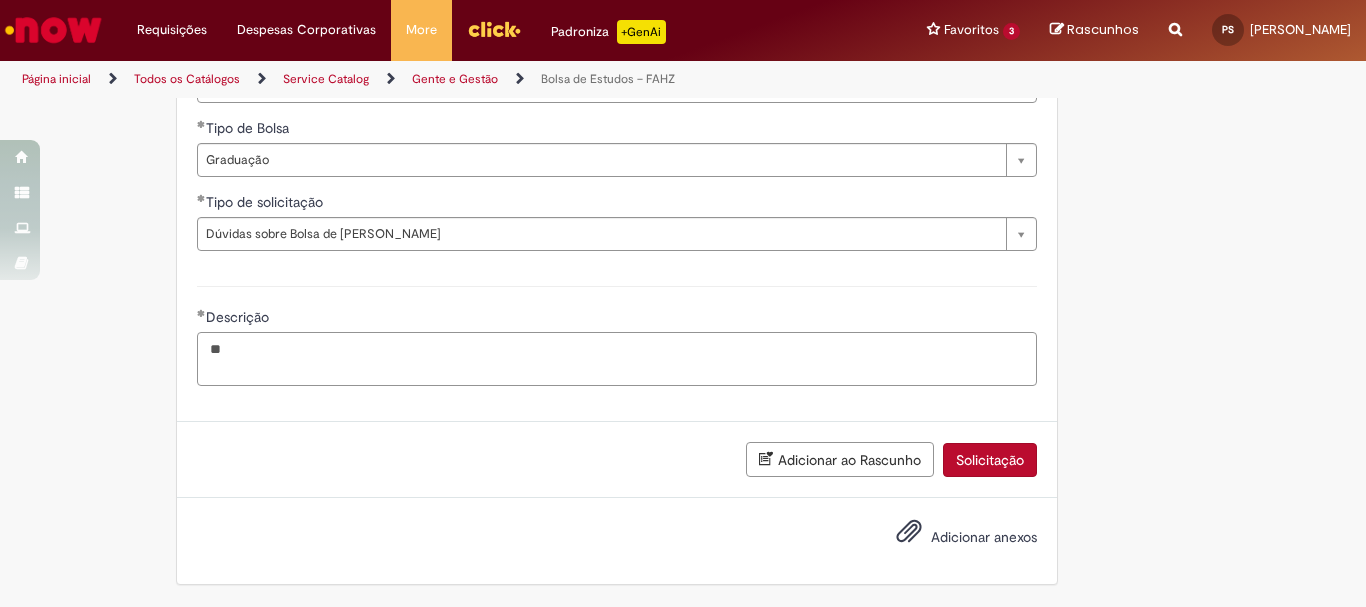 type on "*" 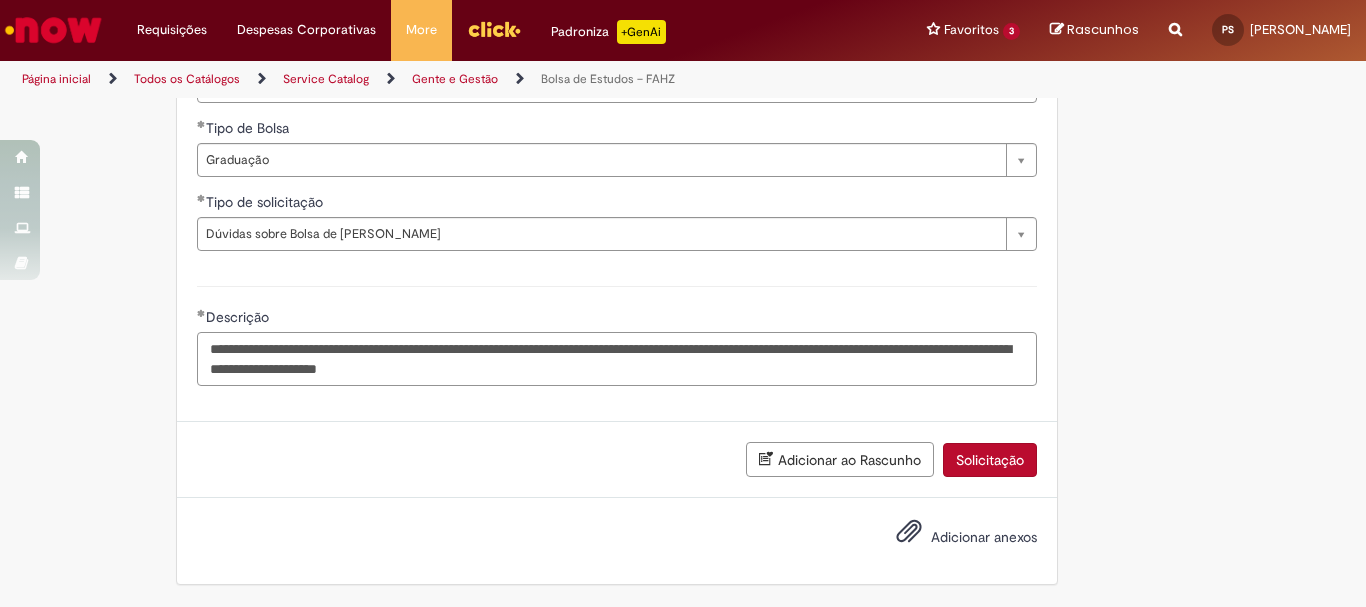click on "**********" at bounding box center (617, 359) 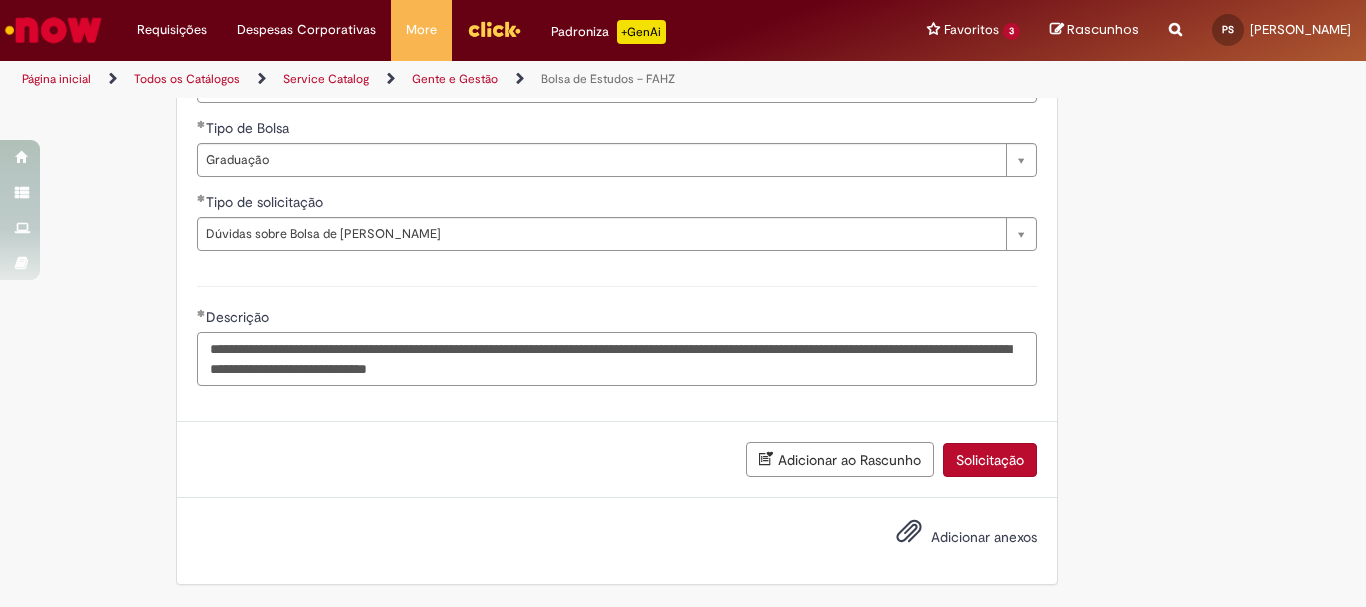 click on "**********" at bounding box center [617, 359] 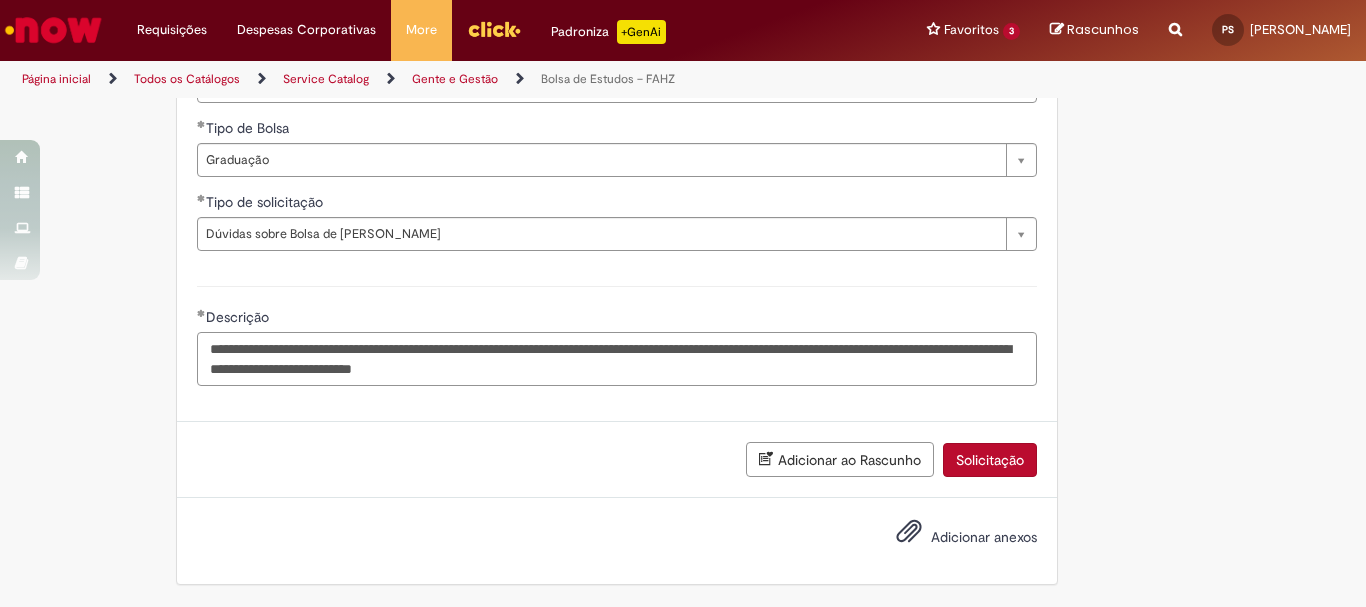 click on "**********" at bounding box center [617, 359] 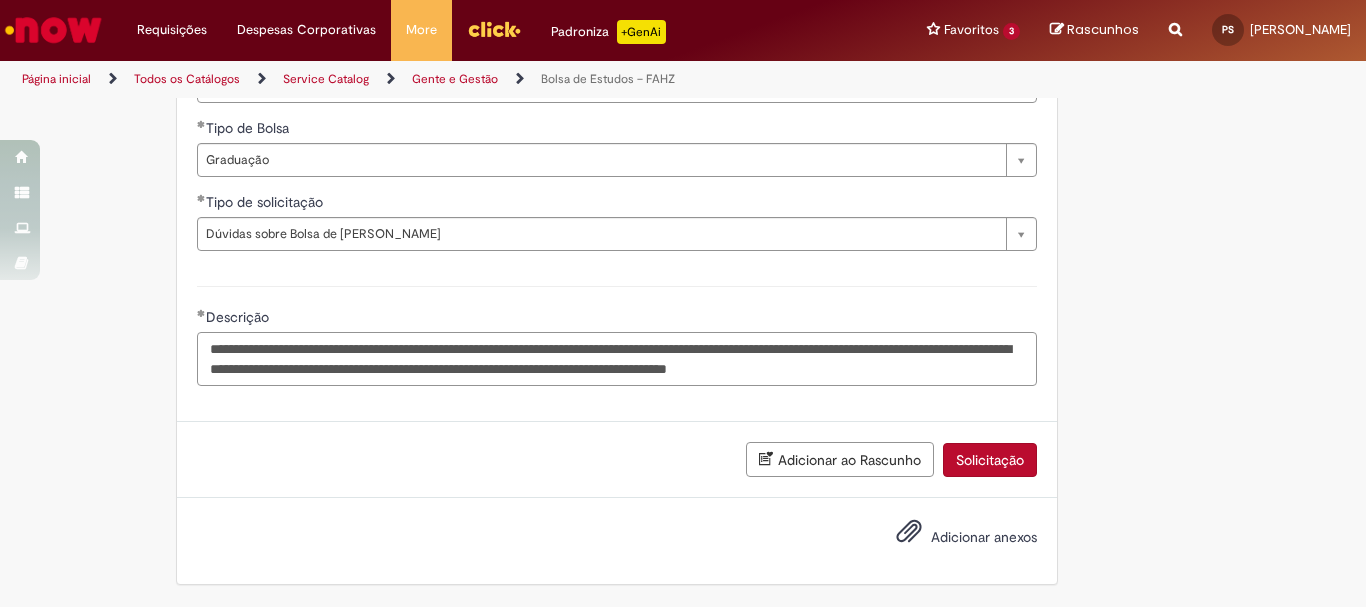 click on "**********" at bounding box center [617, 359] 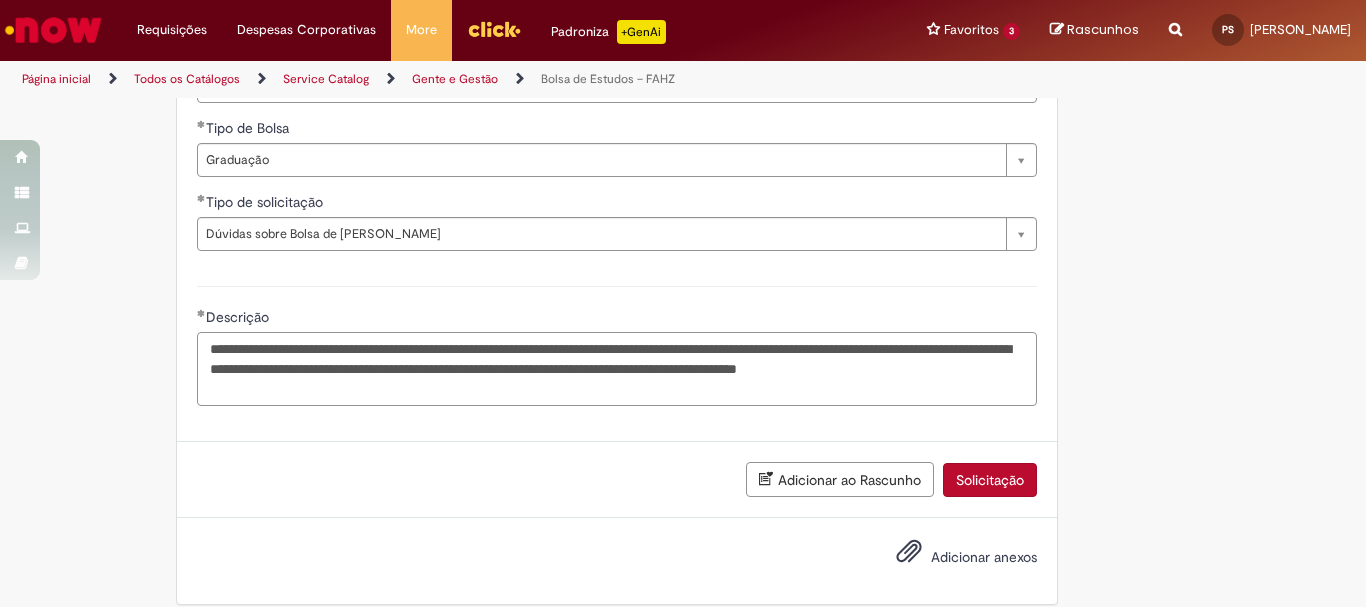click on "**********" at bounding box center (617, 369) 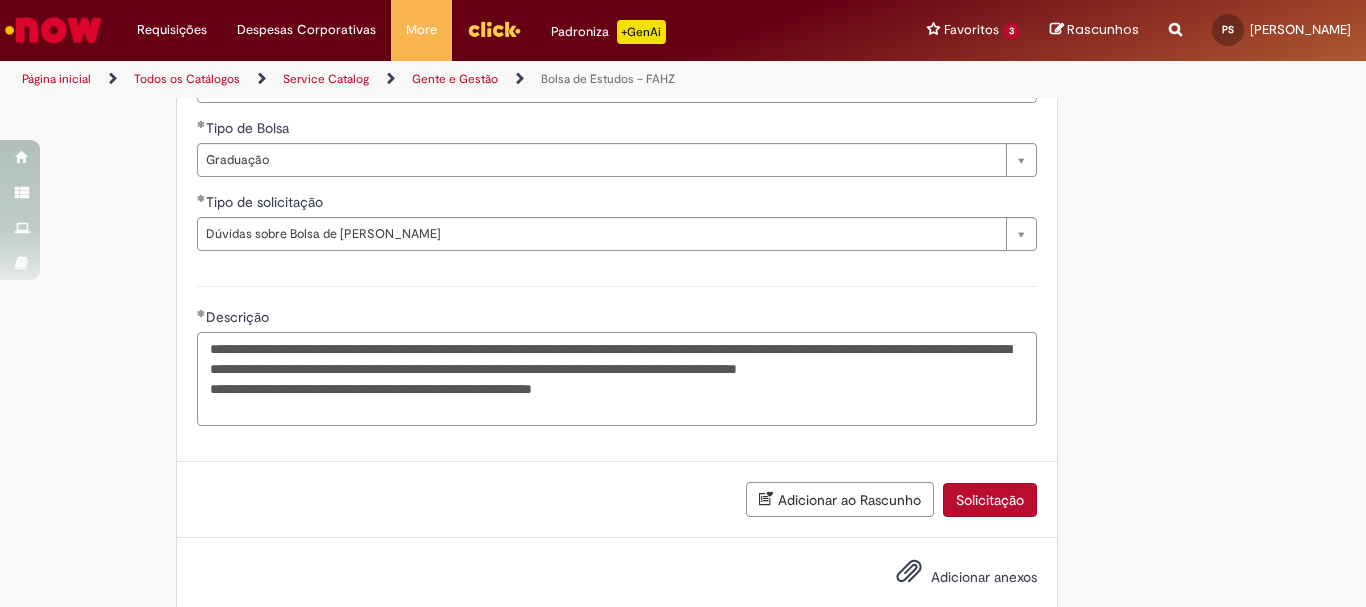 click on "**********" at bounding box center [617, 379] 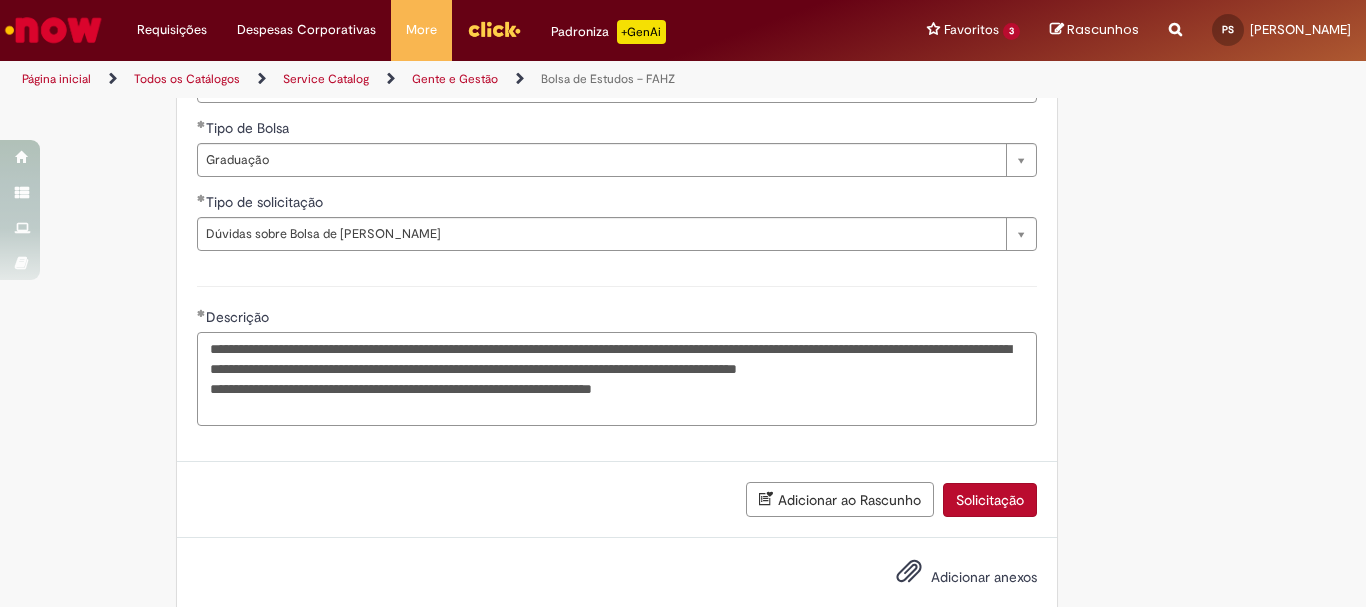 click on "**********" at bounding box center [617, 379] 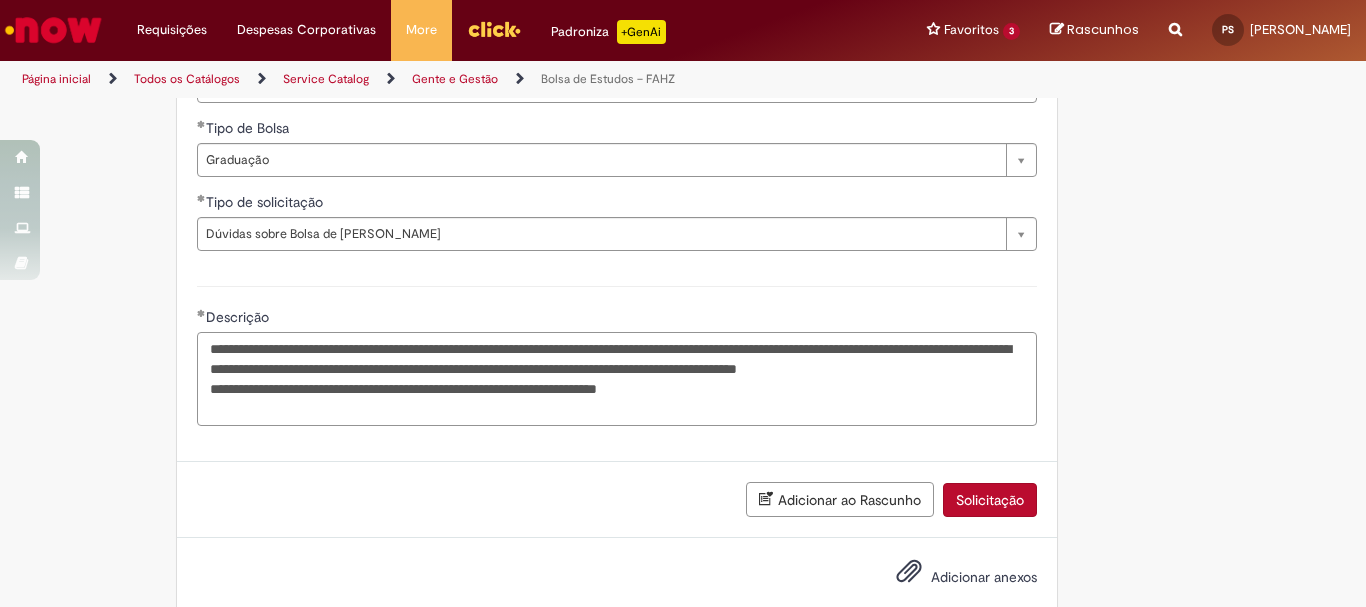 scroll, scrollTop: 1013, scrollLeft: 0, axis: vertical 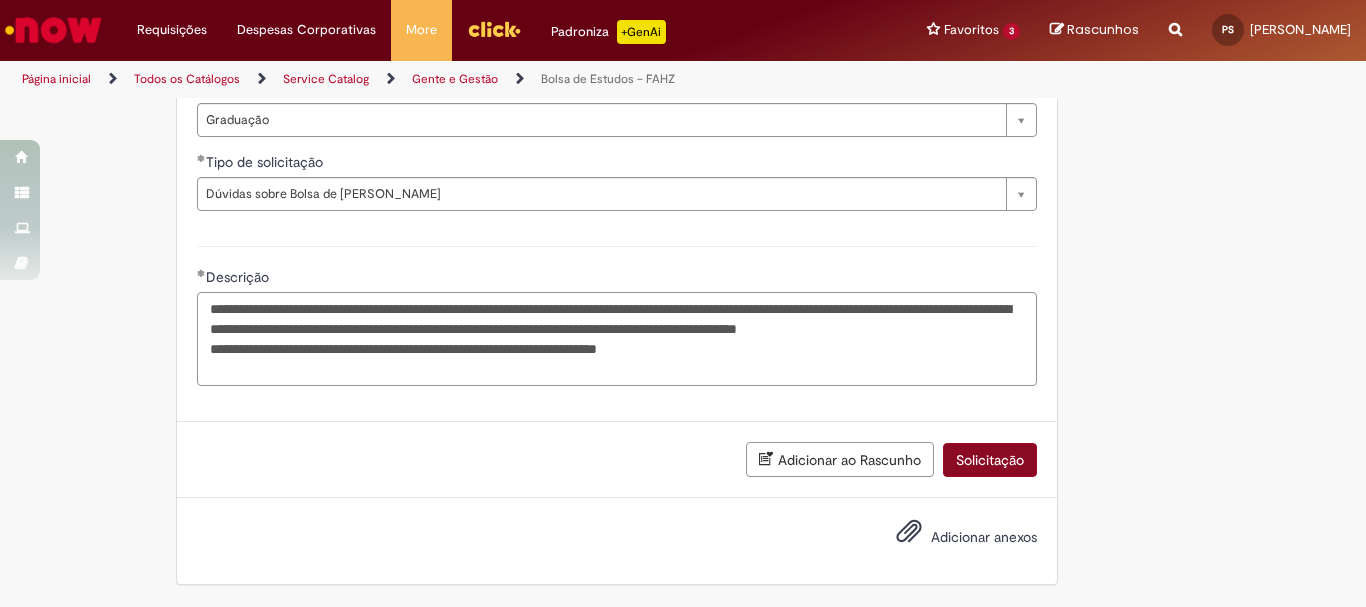 type on "**********" 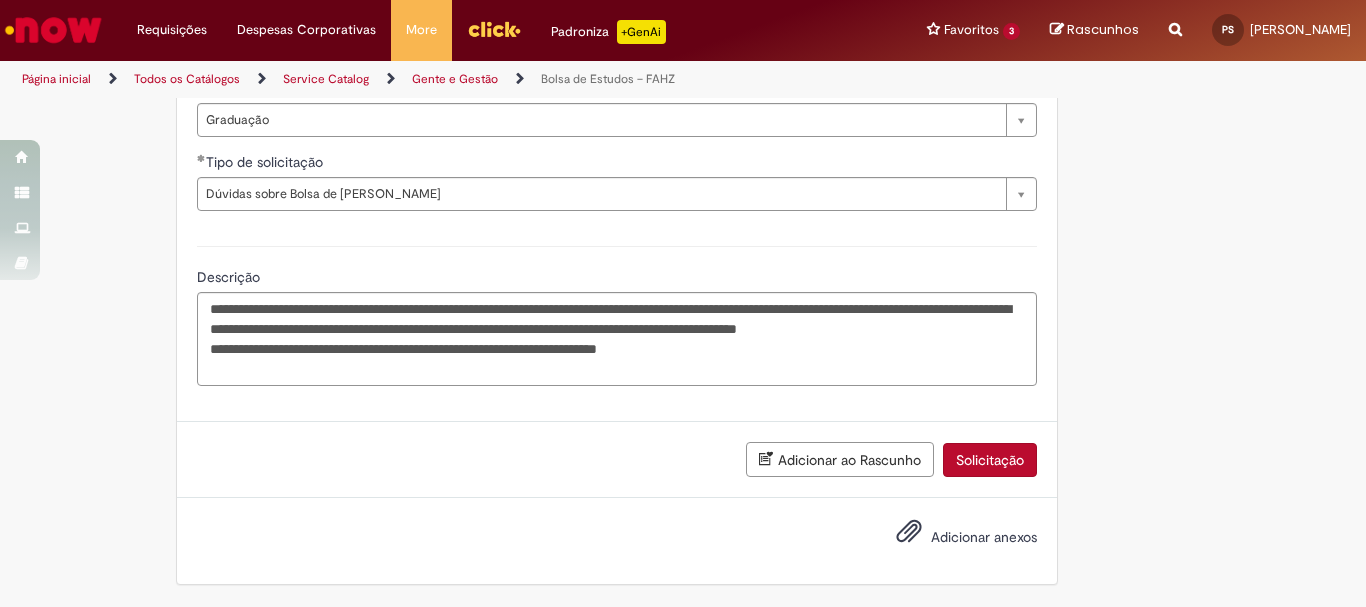 click on "Solicitação" at bounding box center (990, 460) 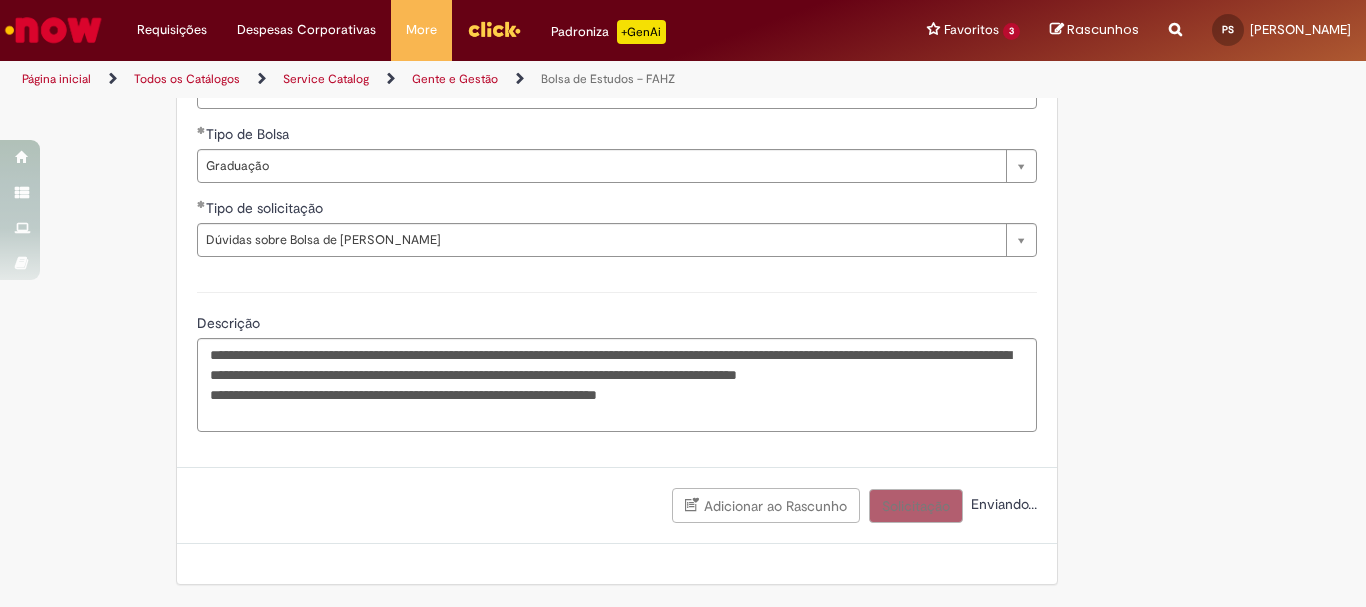 scroll, scrollTop: 967, scrollLeft: 0, axis: vertical 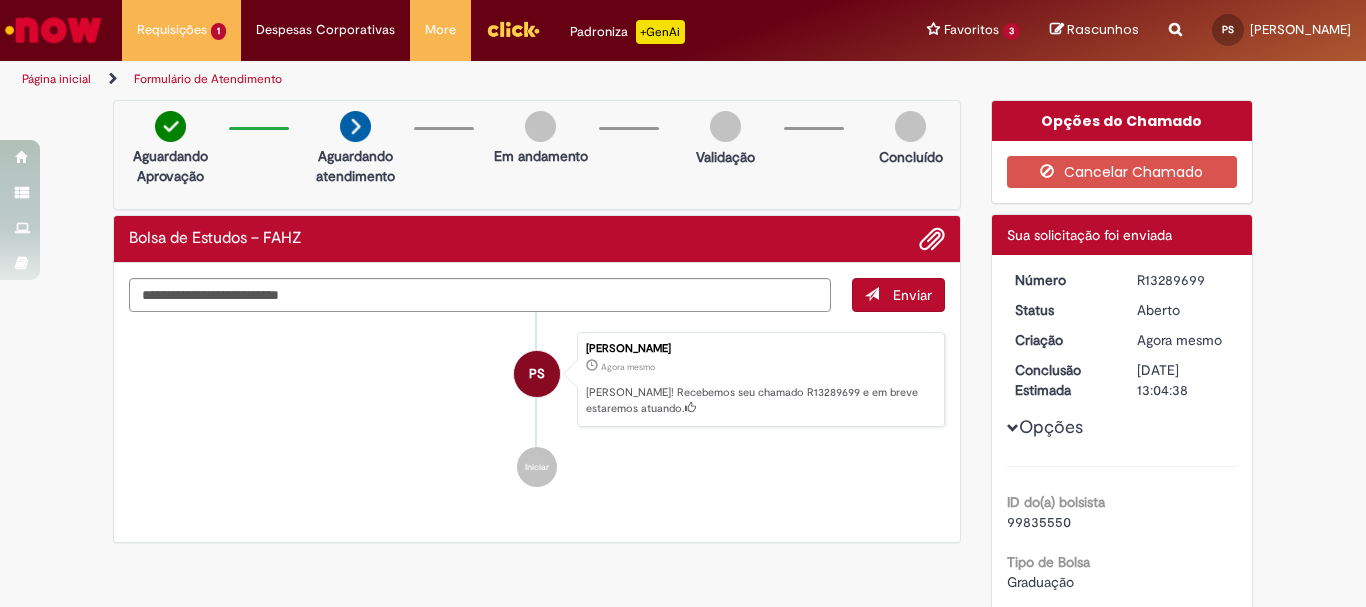 click at bounding box center (53, 30) 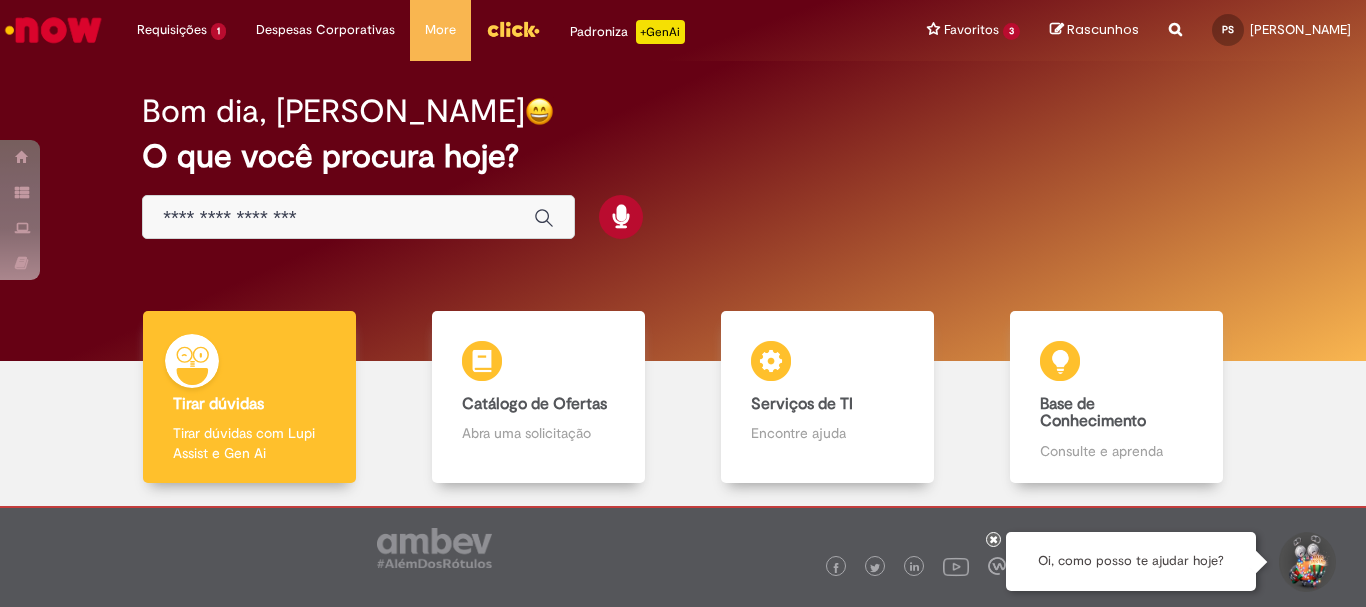 scroll, scrollTop: 0, scrollLeft: 0, axis: both 